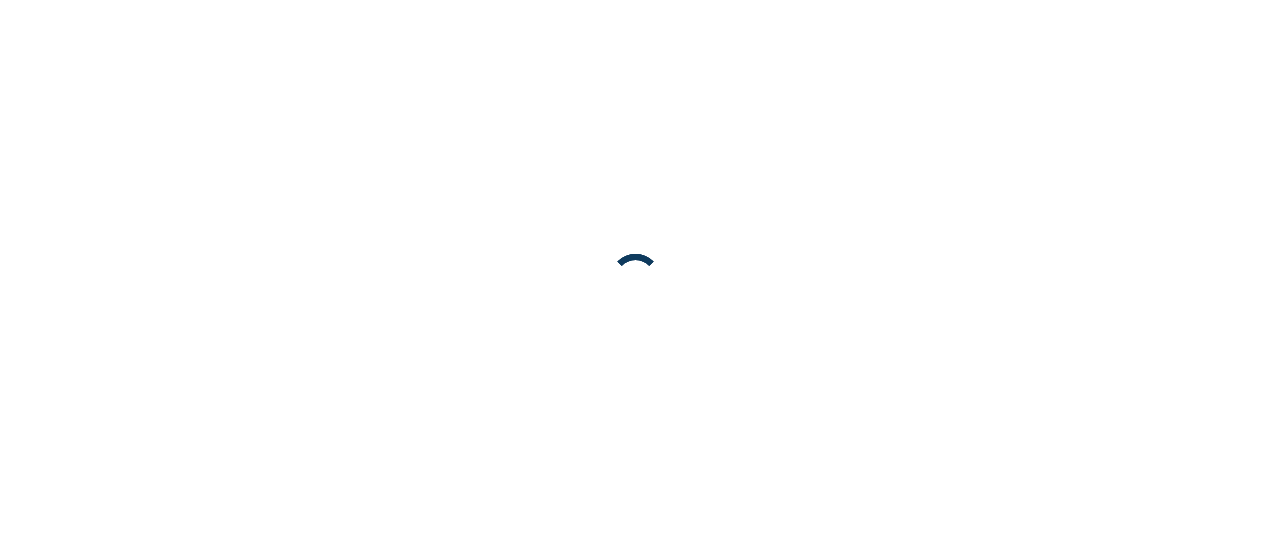 scroll, scrollTop: 0, scrollLeft: 0, axis: both 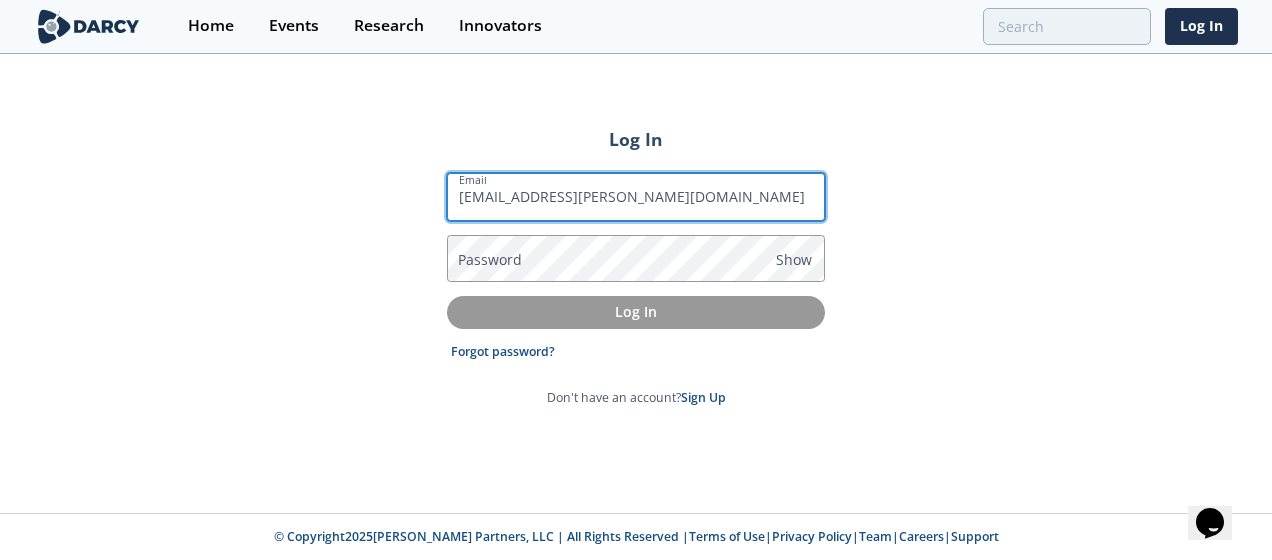 type on "[EMAIL_ADDRESS][PERSON_NAME][DOMAIN_NAME]" 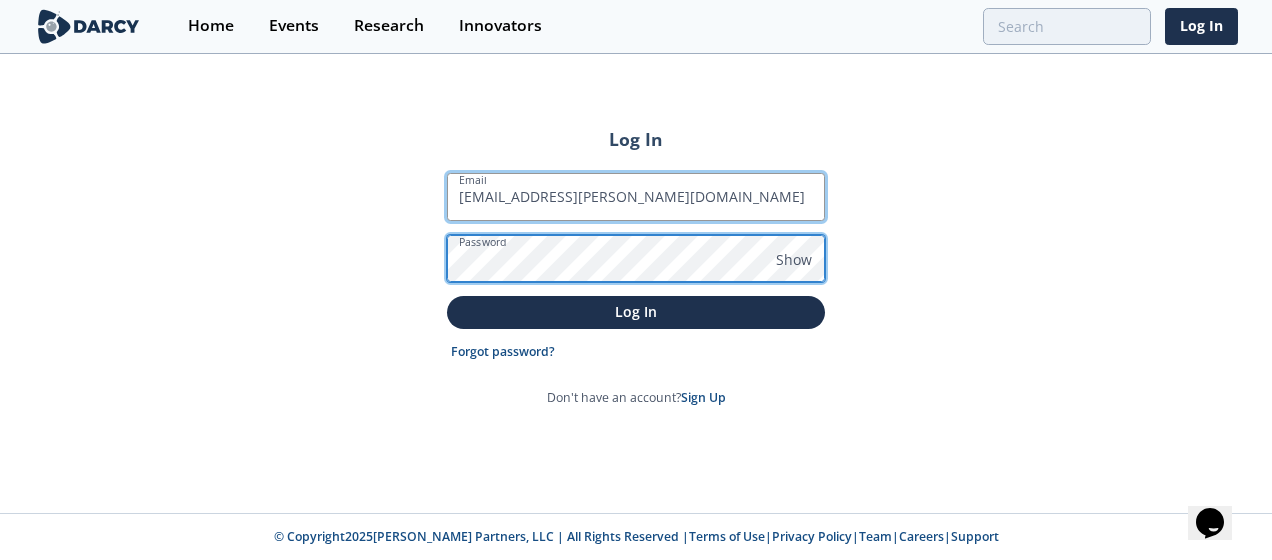 click on "Log In" at bounding box center (636, 312) 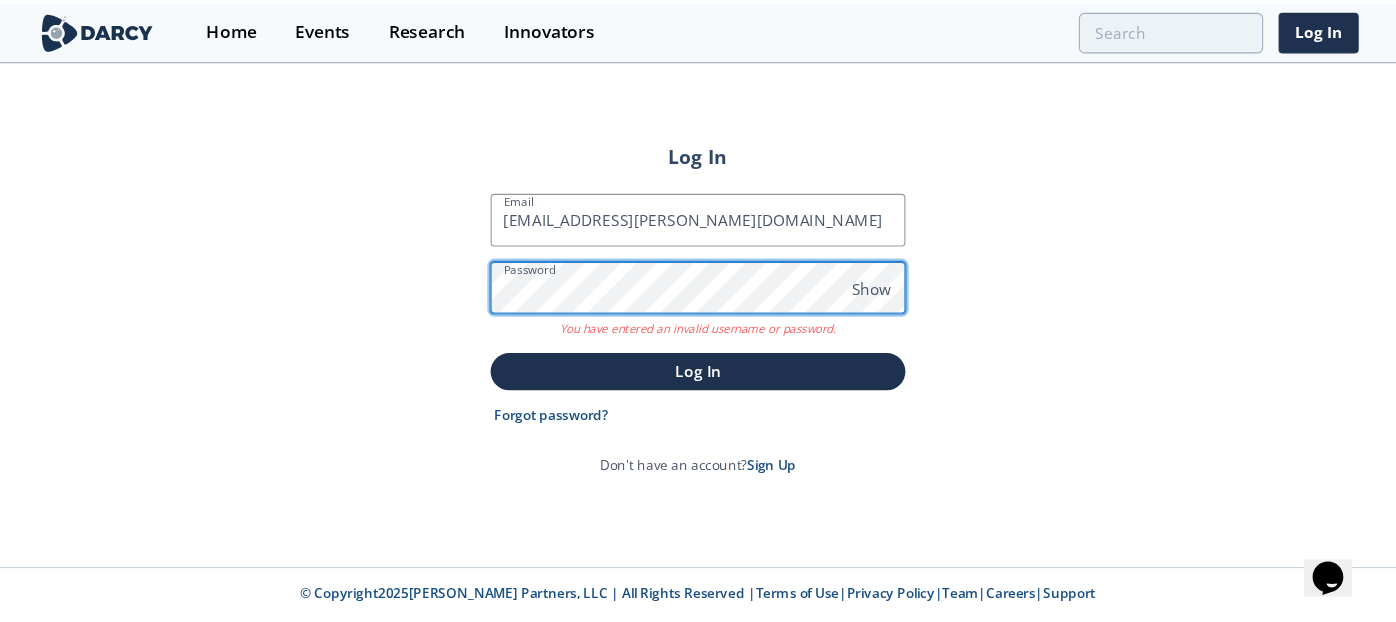 scroll, scrollTop: 0, scrollLeft: 0, axis: both 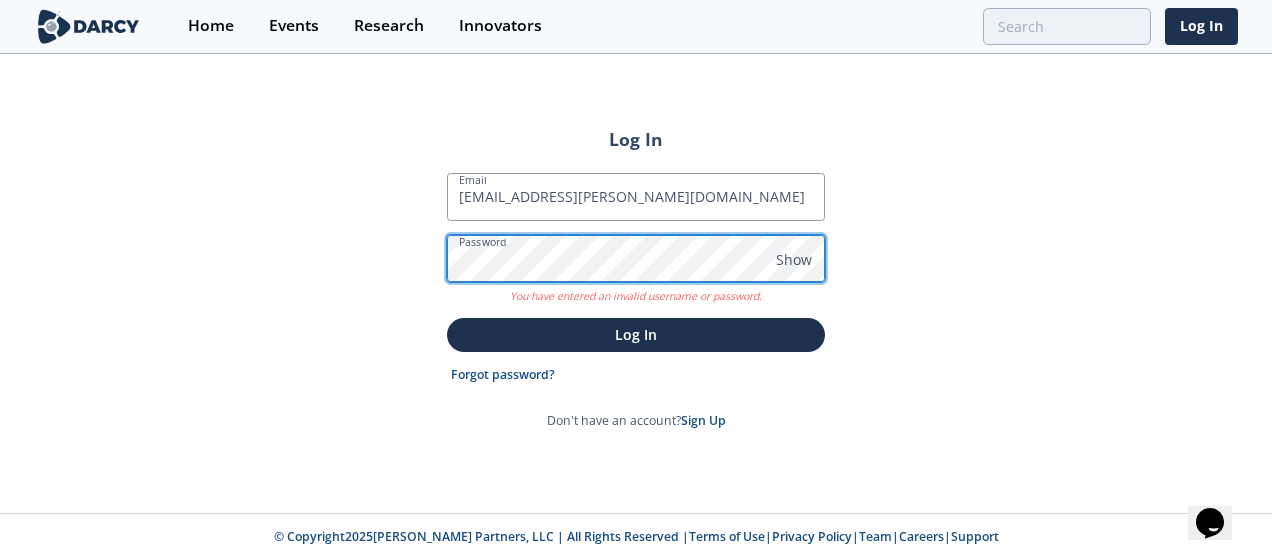 click on "Log In
Email
[EMAIL_ADDRESS][PERSON_NAME][DOMAIN_NAME]
Password
Show
You have entered an invalid username or password.
Log In
Forgot password?
Don't have an account?
Sign Up" 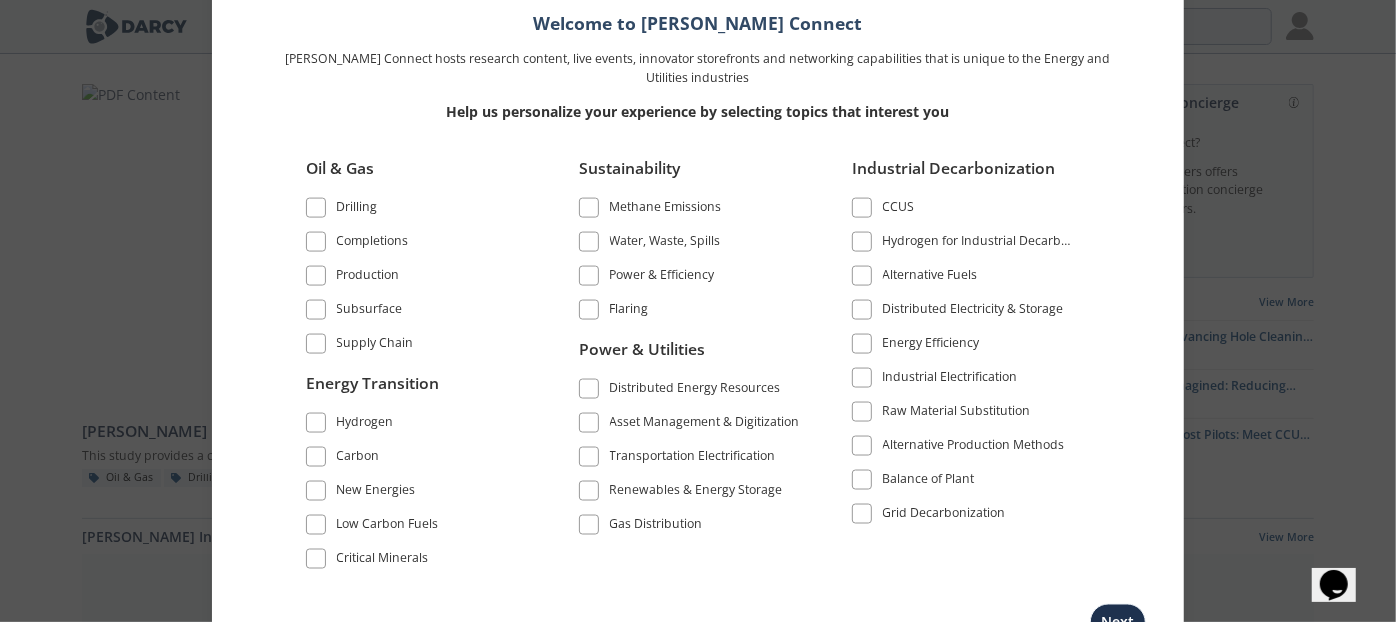 click at bounding box center [316, 490] 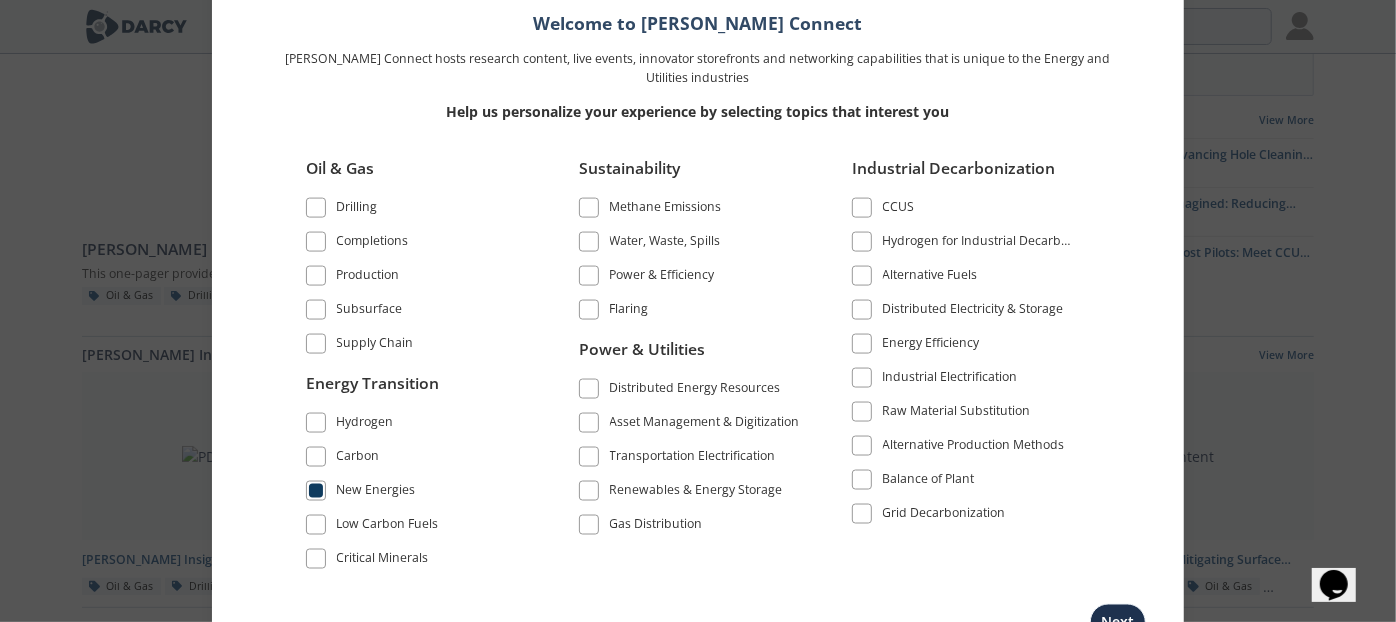 scroll, scrollTop: 202, scrollLeft: 0, axis: vertical 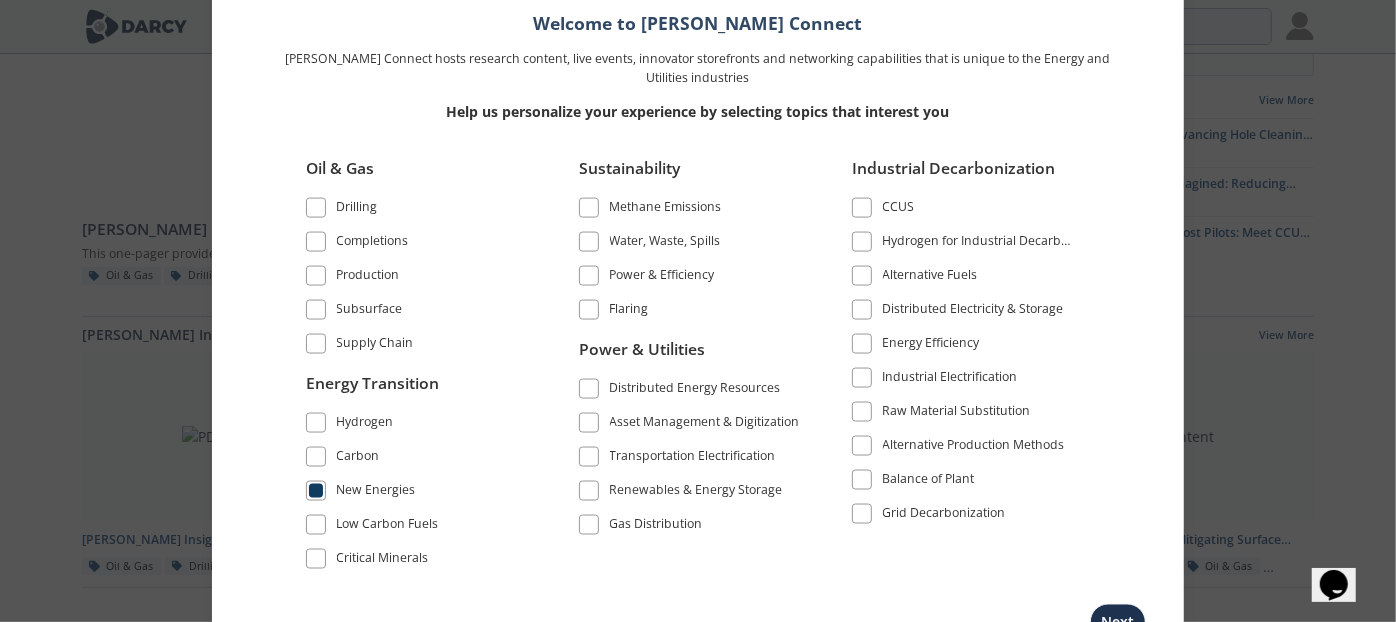 click at bounding box center (862, 344) 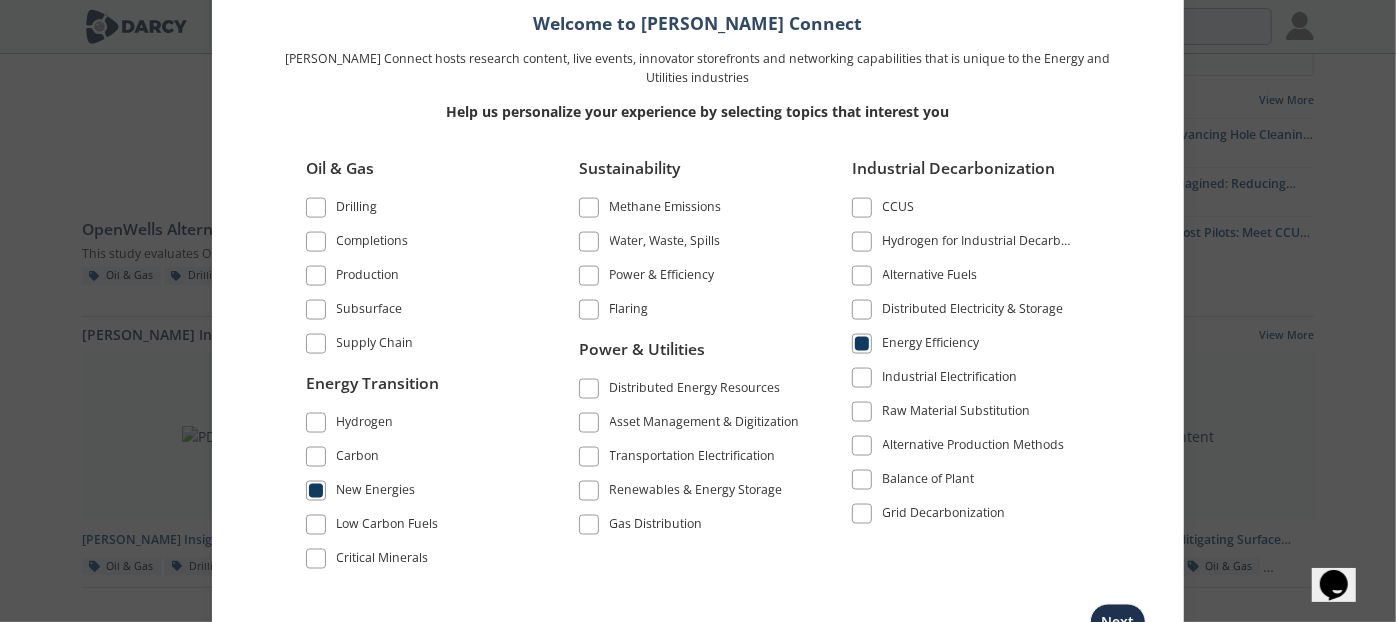 click at bounding box center [589, 208] 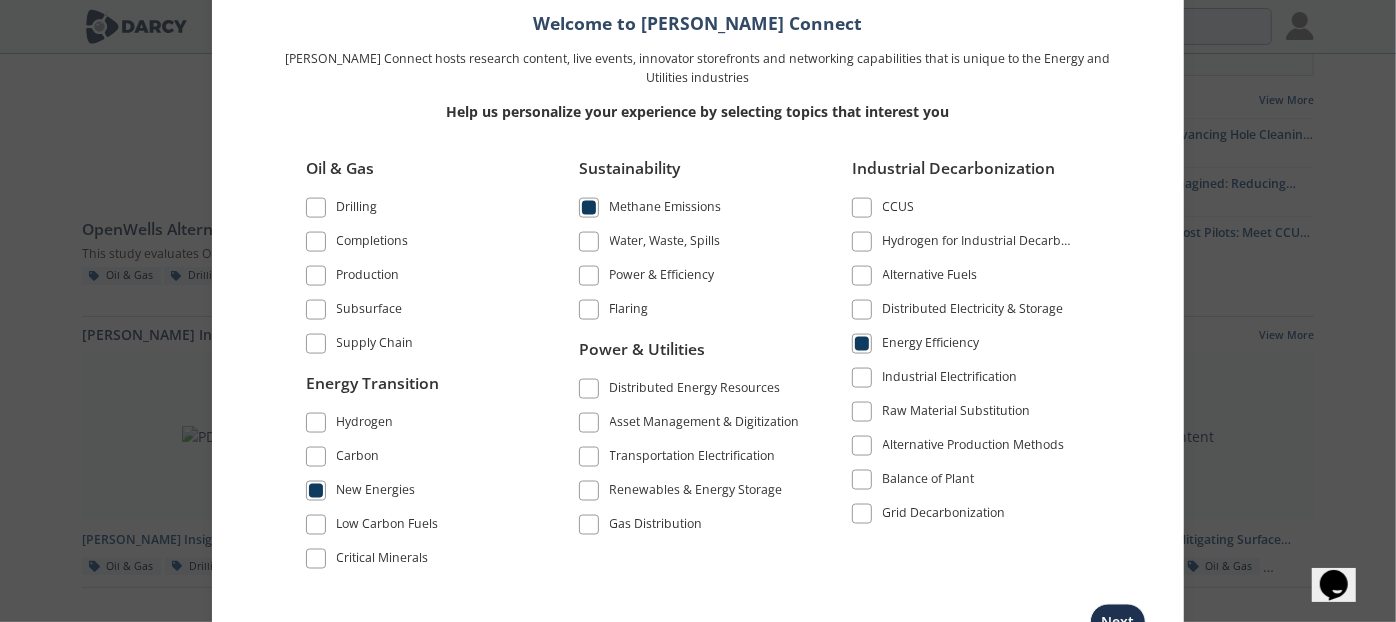click at bounding box center [589, 276] 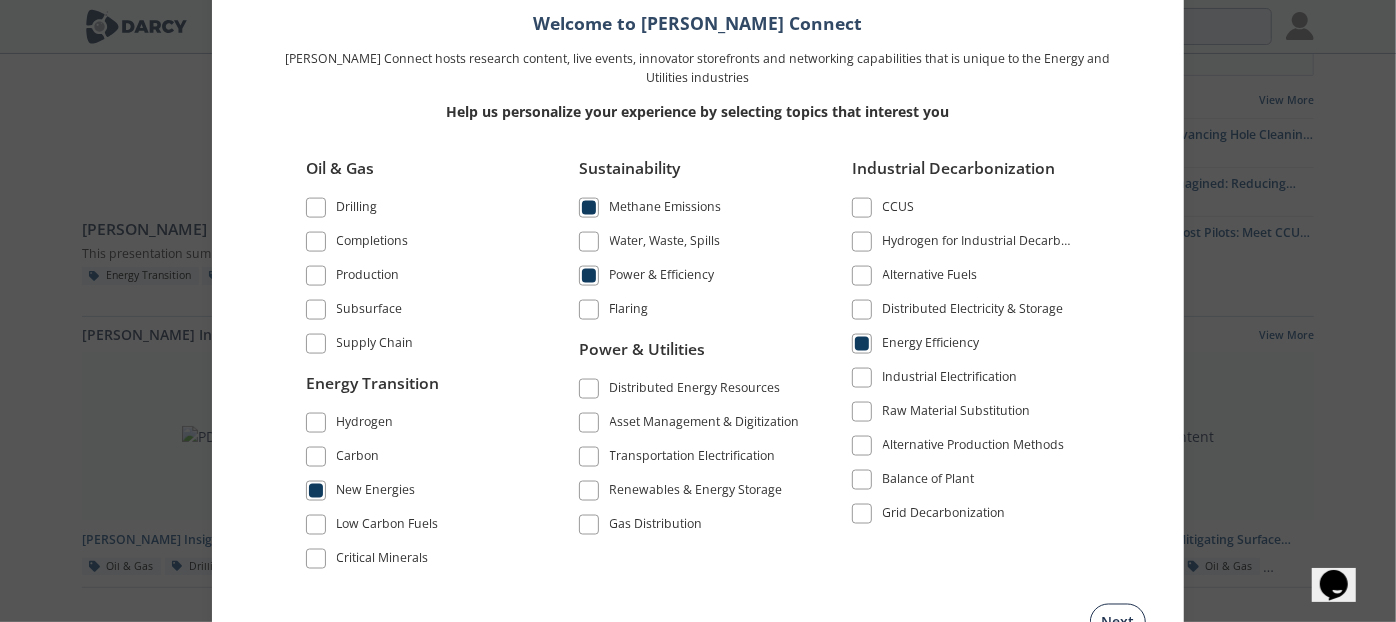 click on "Next" at bounding box center [1118, 621] 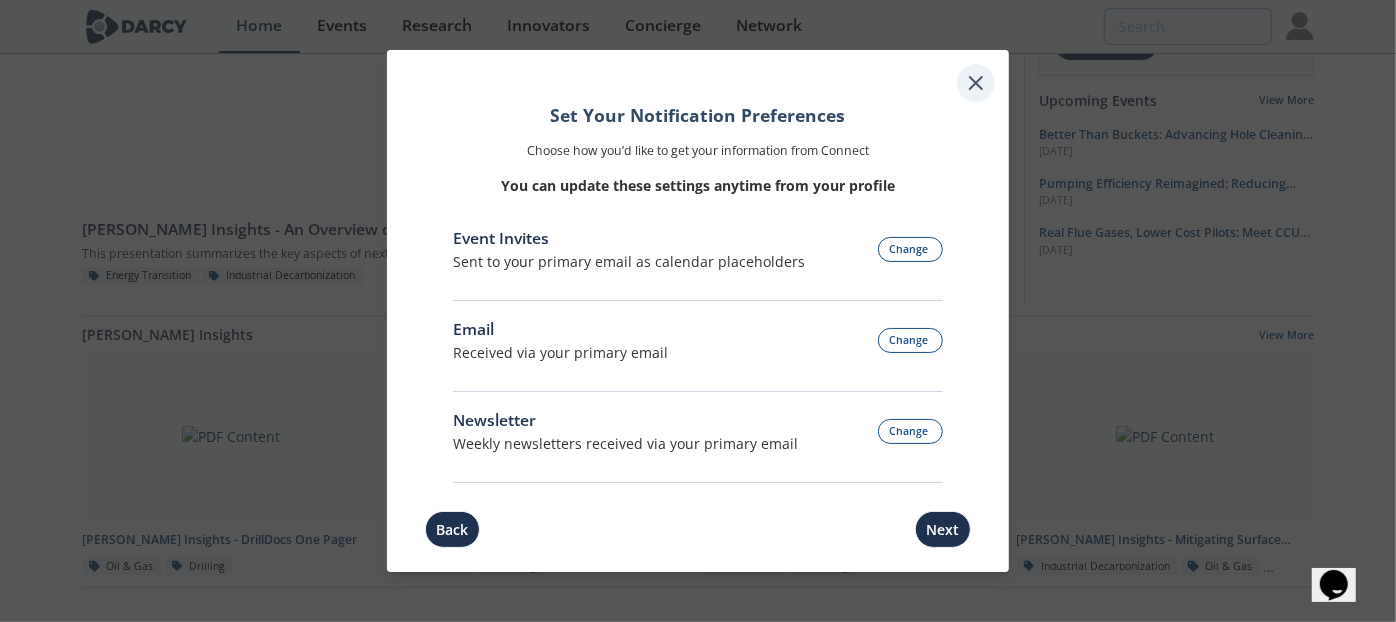 click 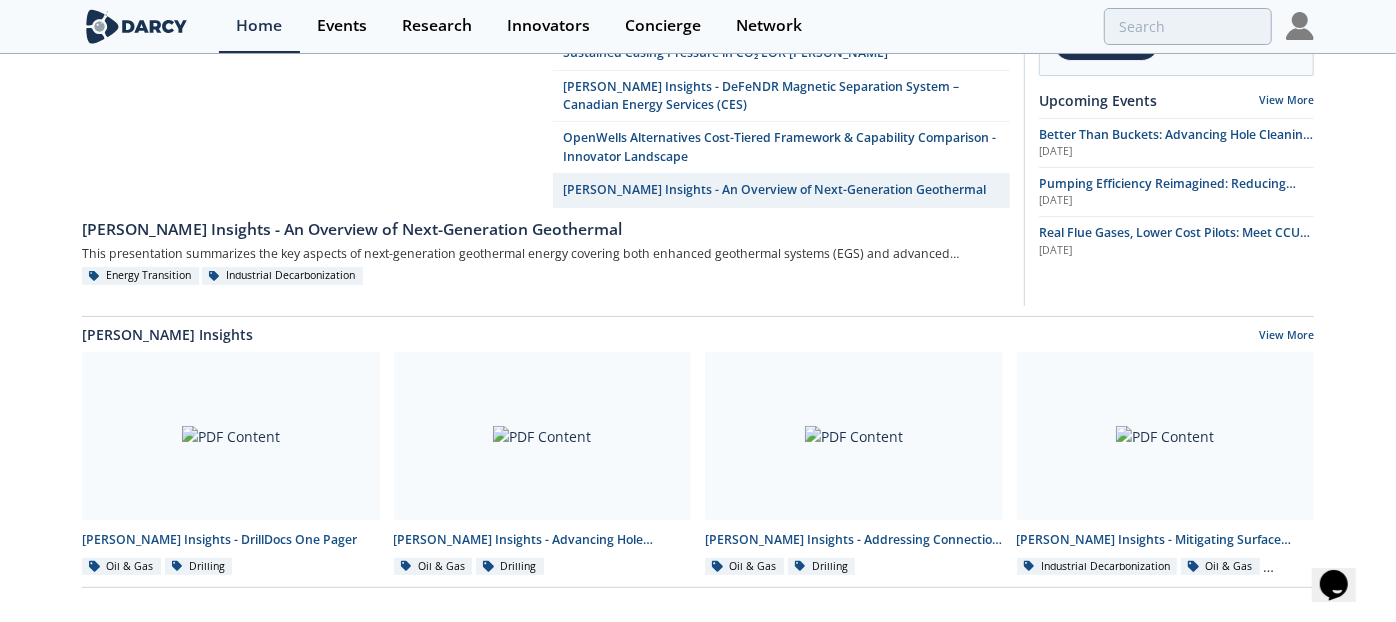 scroll, scrollTop: 0, scrollLeft: 0, axis: both 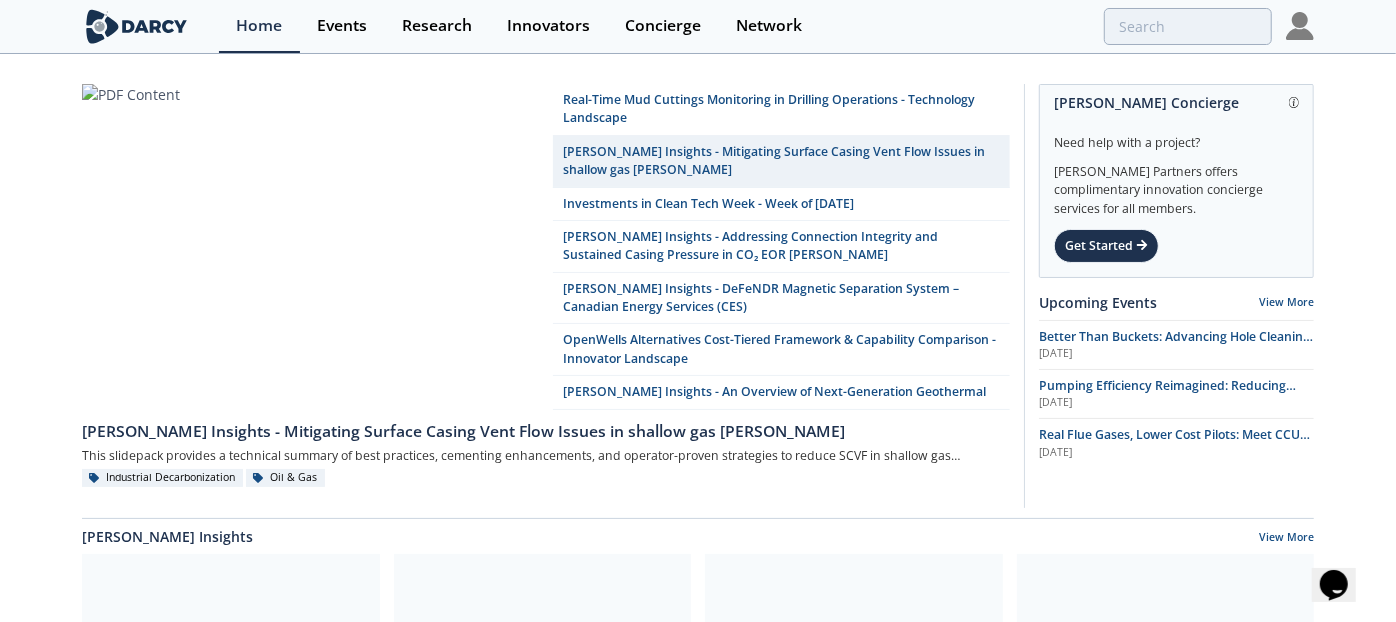 click on "Real-Time Mud Cuttings Monitoring in Drilling Operations - Technology Landscape
[PERSON_NAME] Insights - Mitigating Surface Casing Vent Flow Issues in shallow gas [PERSON_NAME]
Investments in Clean Tech Week - Week of [DATE]
[PERSON_NAME] Insights - Addressing Connection Integrity and Sustained Casing Pressure in CO₂ EOR [PERSON_NAME] Insights - DeFeNDR Magnetic Separation System – Canadian Energy Services (CES)
OpenWells Alternatives  Cost-Tiered Framework & Capability Comparison - Innovator Landscape" at bounding box center (698, 921) 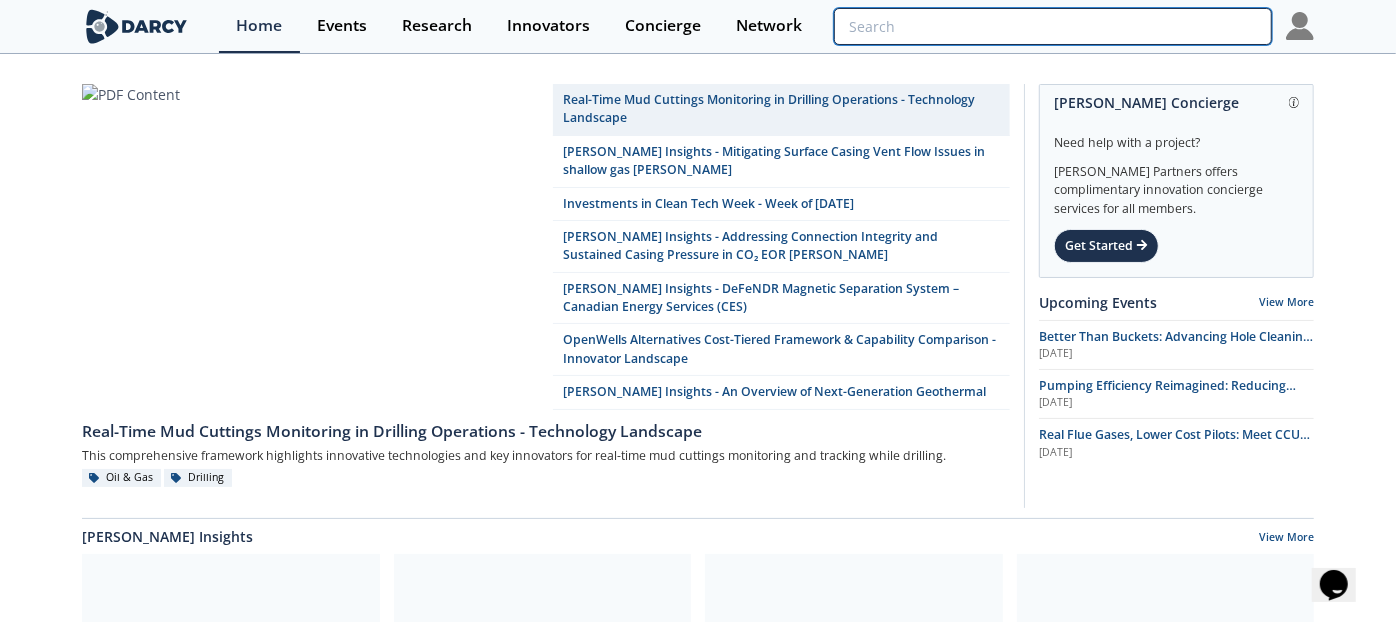 click at bounding box center (1053, 26) 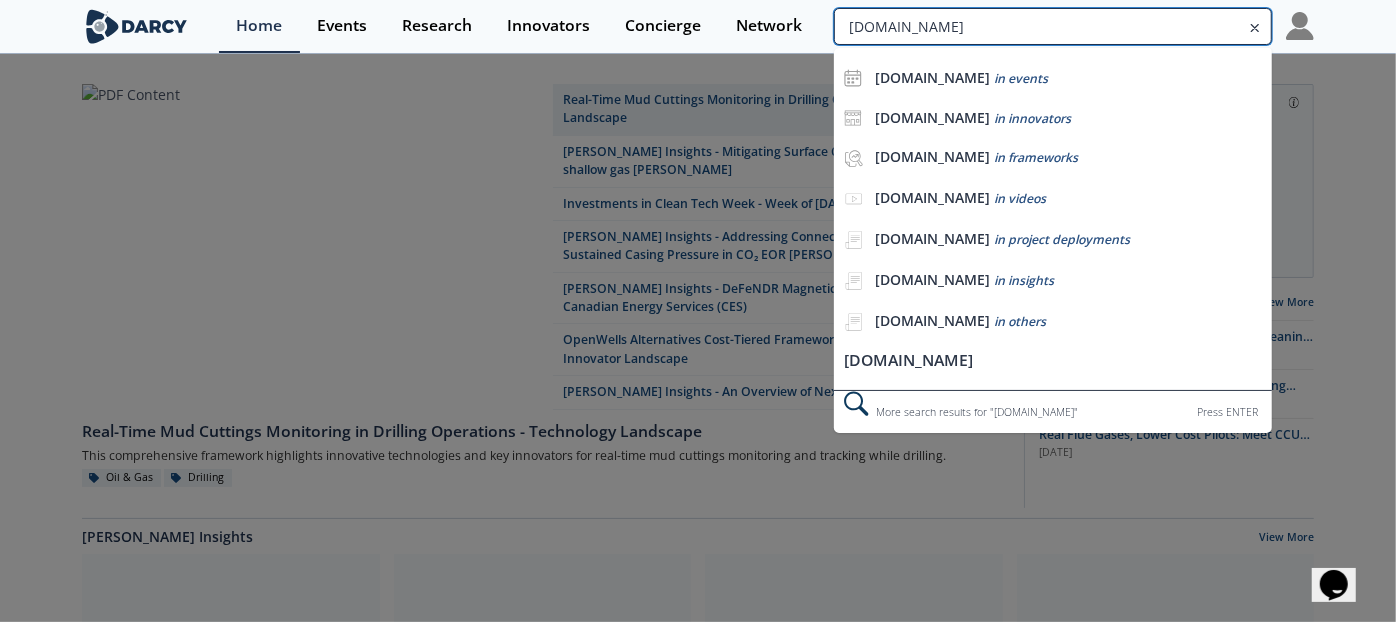 type on "[DOMAIN_NAME]" 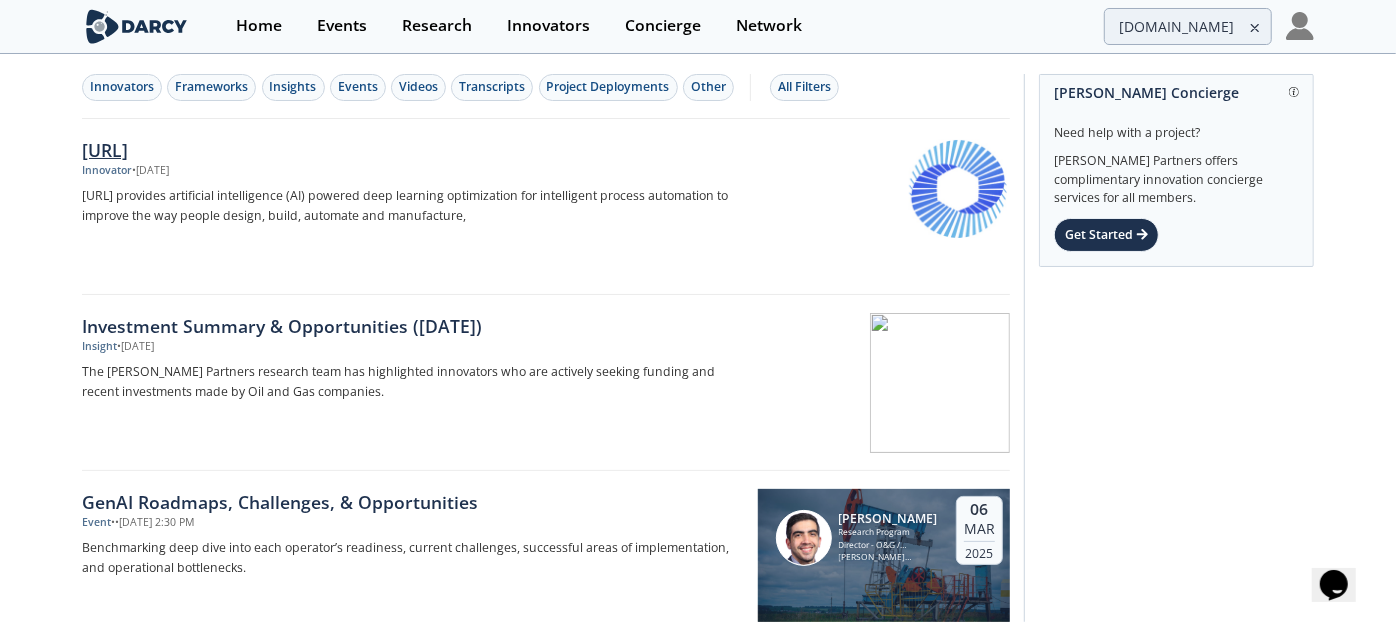 click on "[URL]" at bounding box center (413, 150) 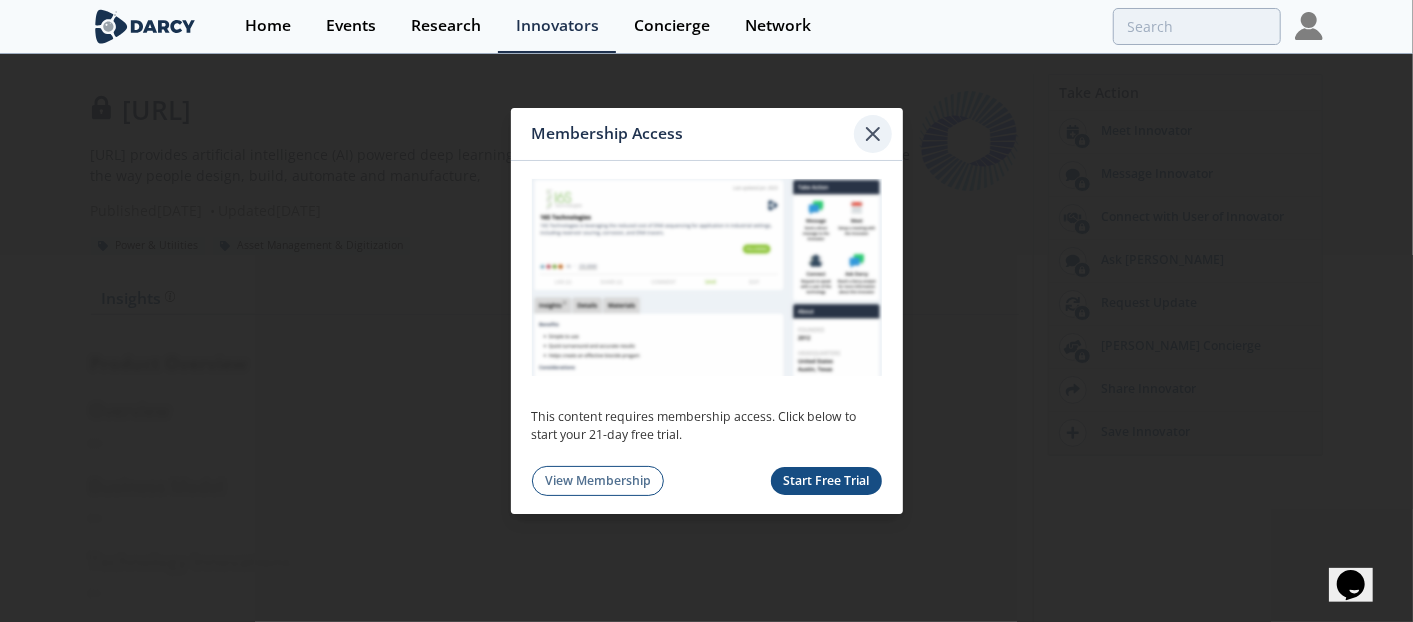 click 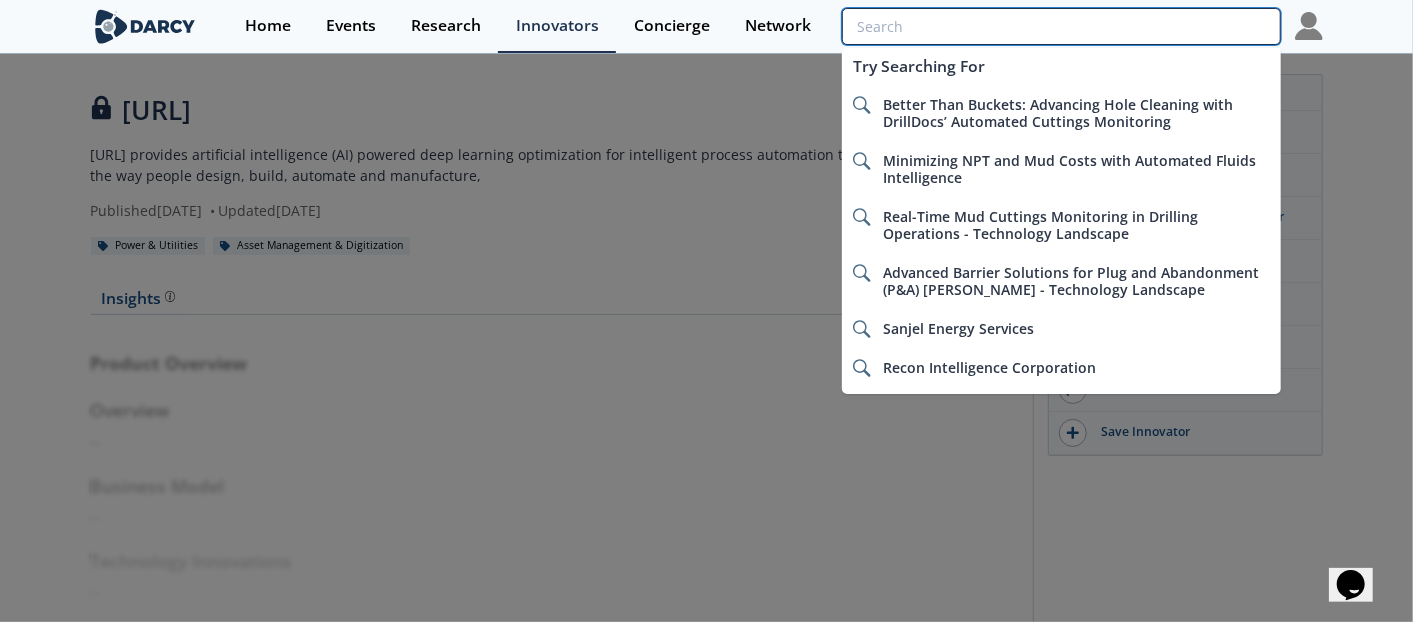 click at bounding box center (1061, 26) 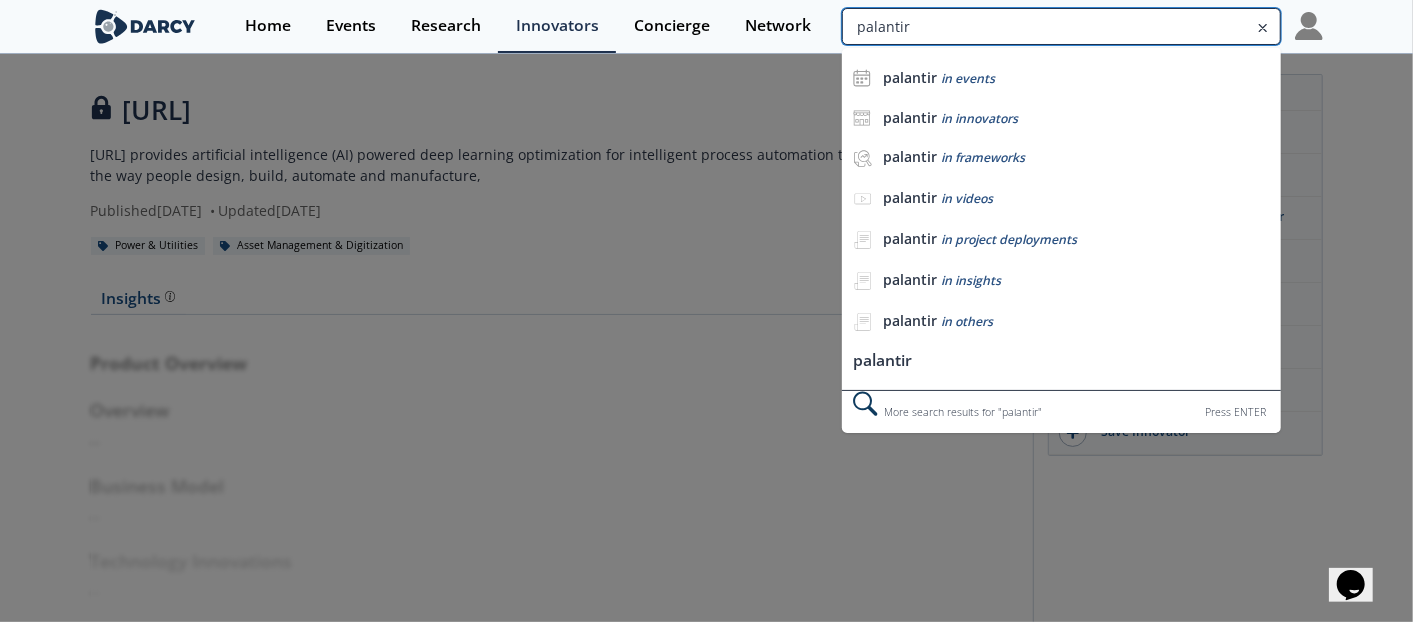 type on "palantir" 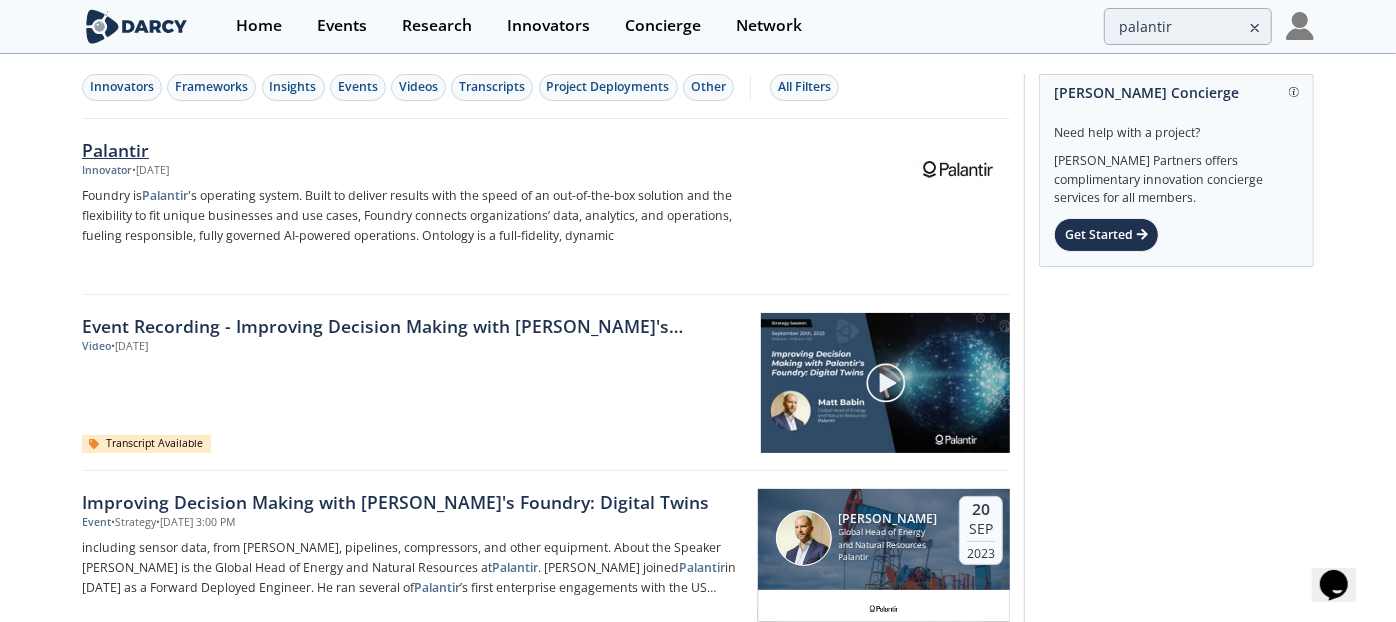 click on "Palantir" at bounding box center [413, 150] 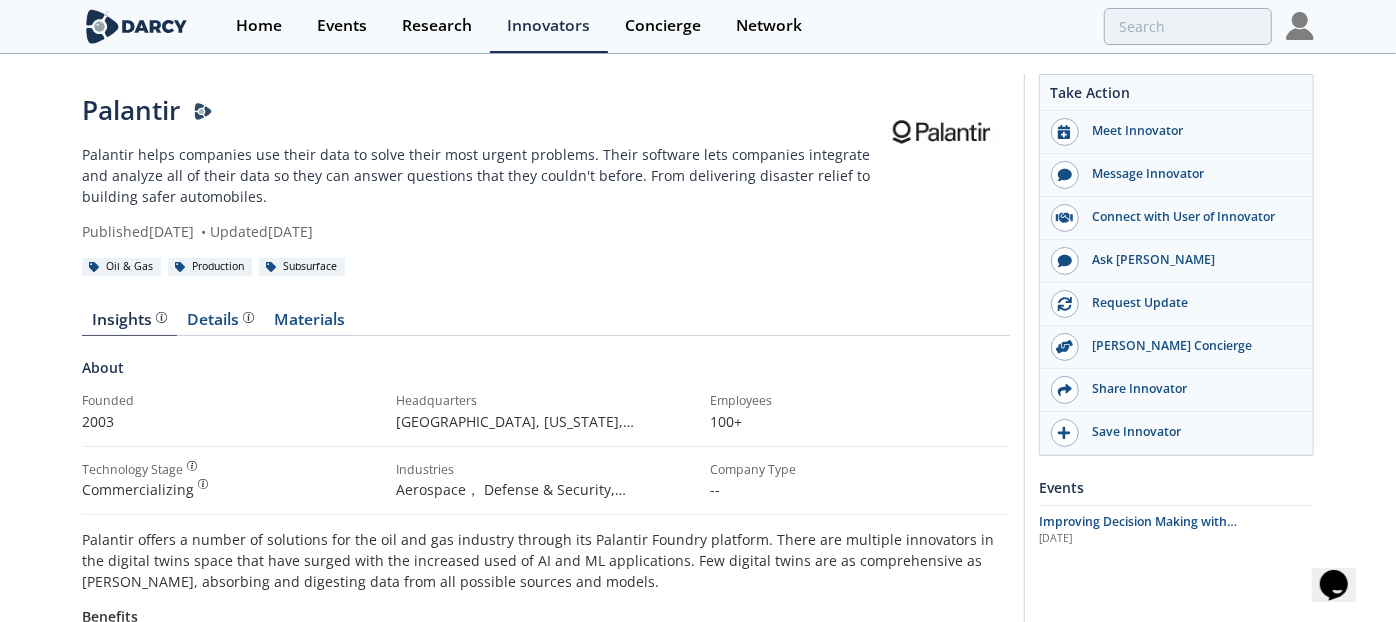 click on "Palantir
Palantir helps companies use their data to solve their most urgent problems. Their software lets companies integrate and analyze all of their data so they can answer questions that they couldn't before. From delivering disaster relief to building safer automobiles.
Published  [DATE]
•
Updated  [DATE]
Oil & Gas
Production" at bounding box center [698, 699] 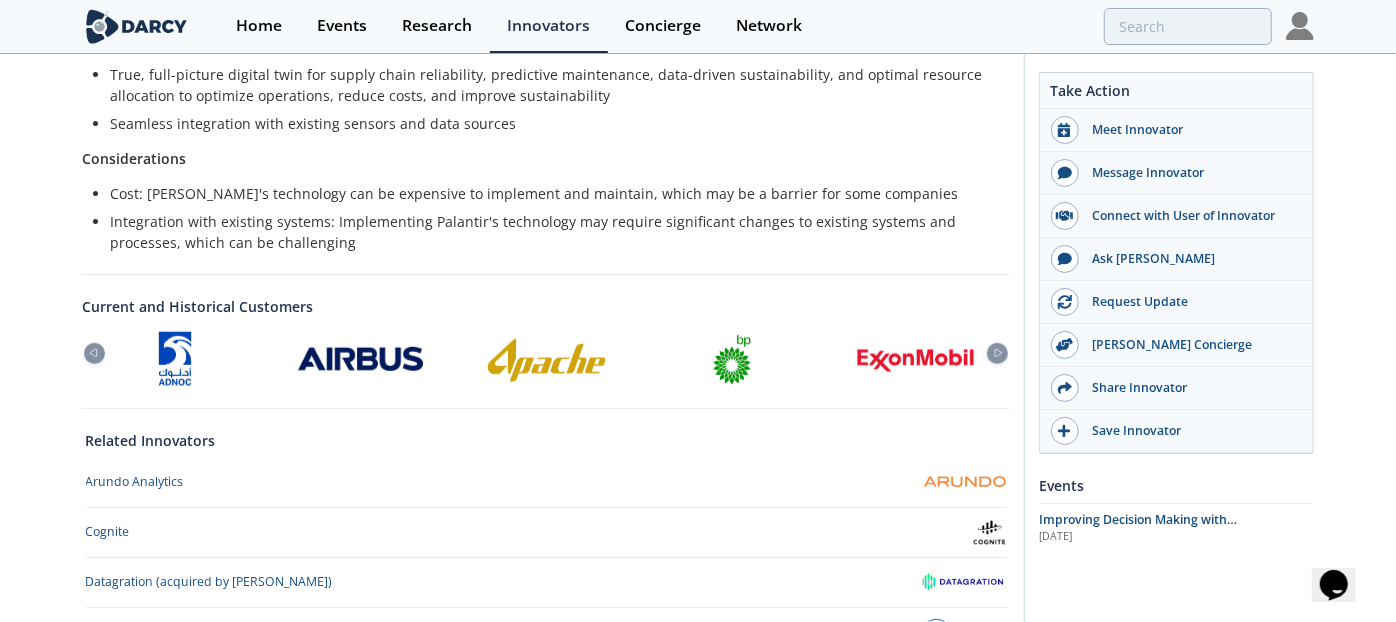 scroll, scrollTop: 622, scrollLeft: 0, axis: vertical 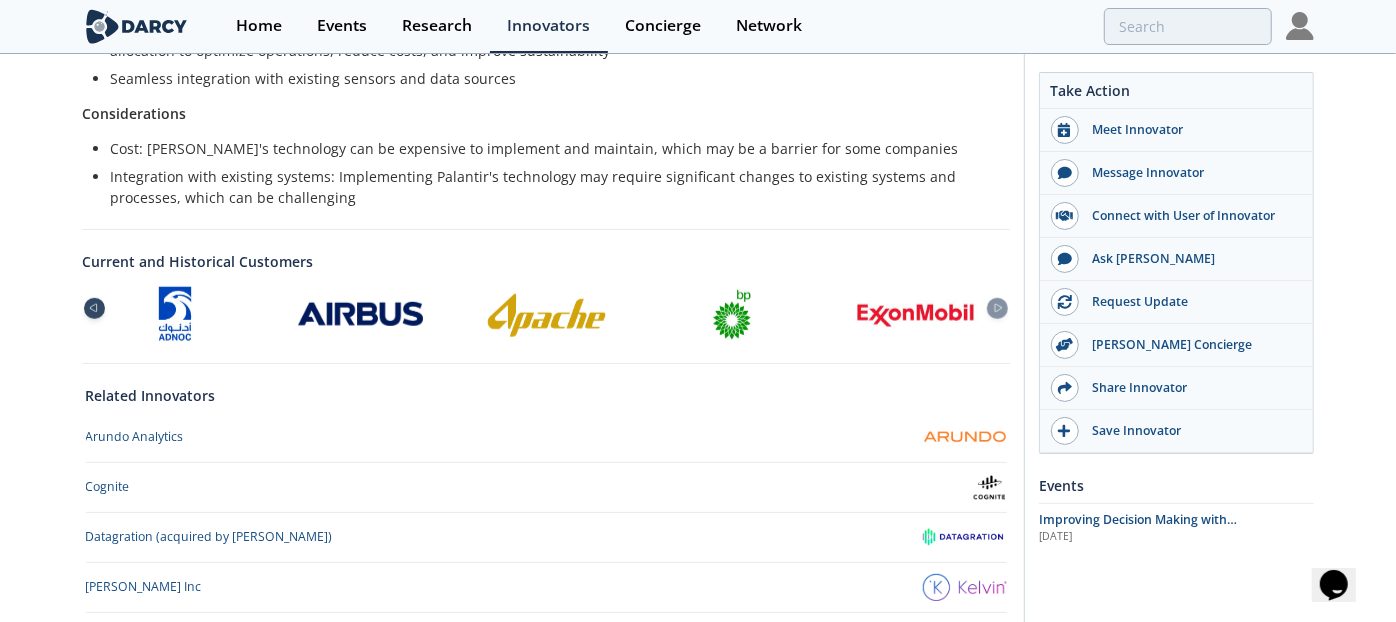 click 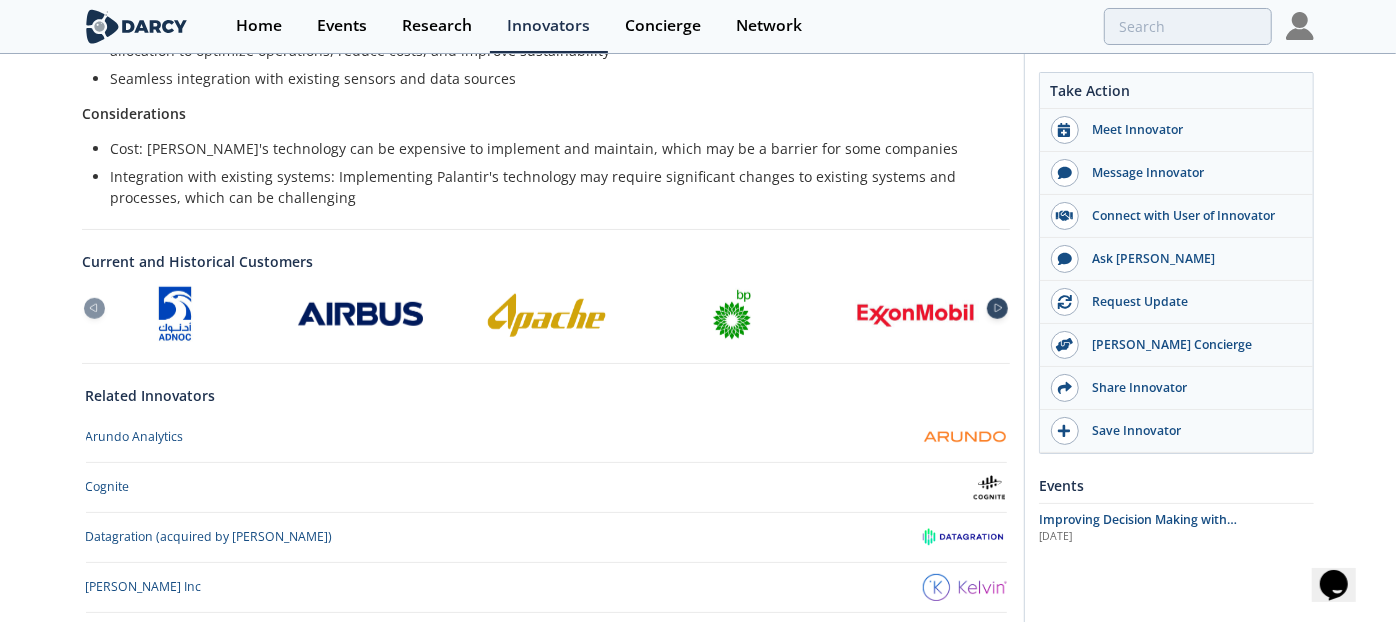 click at bounding box center [997, 308] 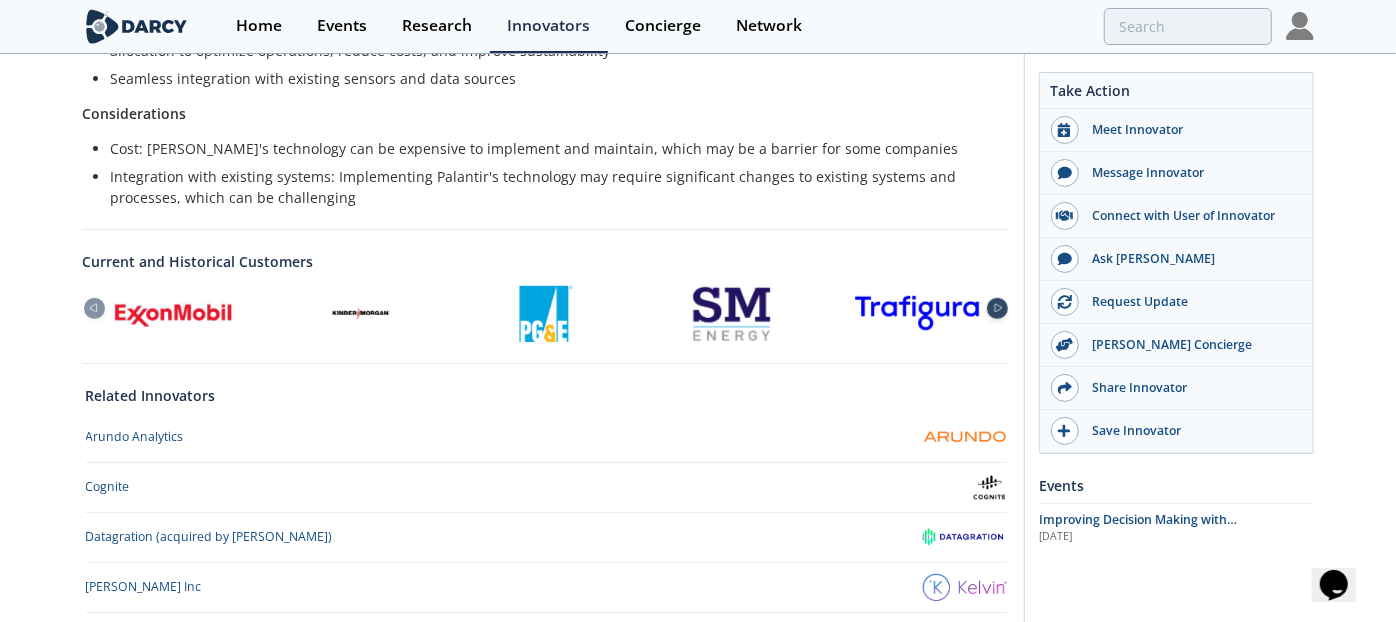 click at bounding box center [997, 308] 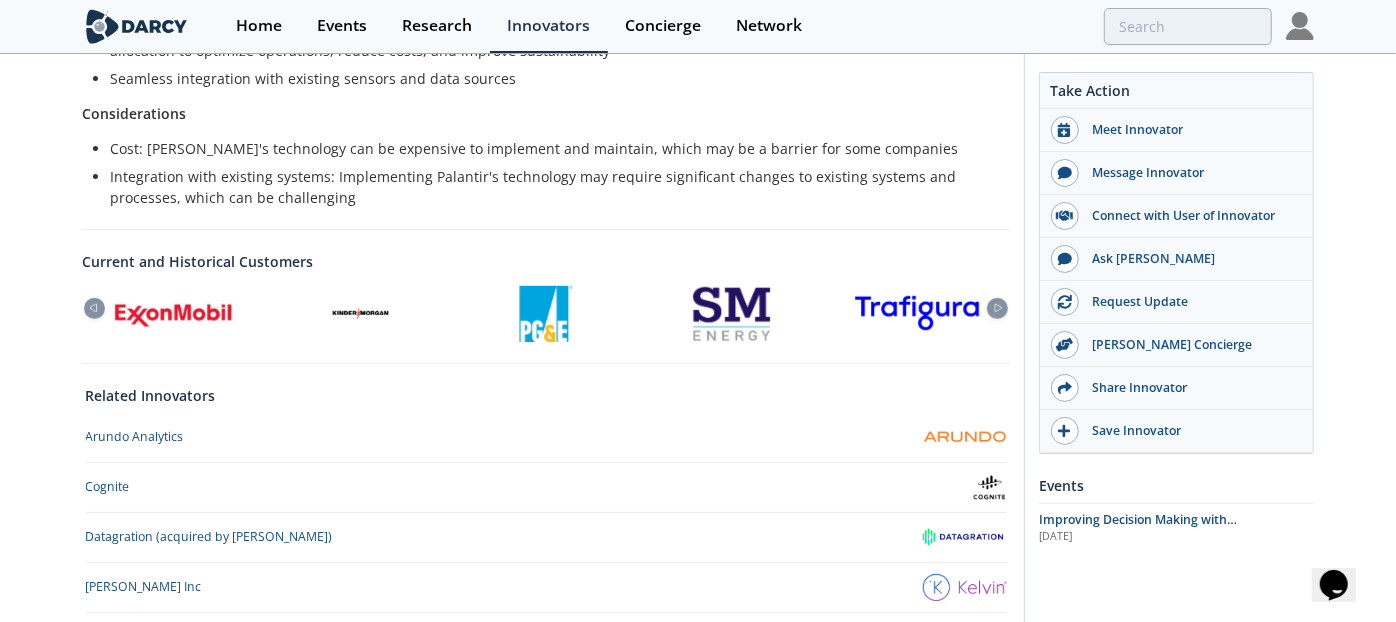 click on "Palantir
Palantir helps companies use their data to solve their most urgent problems. Their software lets companies integrate and analyze all of their data so they can answer questions that they couldn't before. From delivering disaster relief to building safer automobiles.
Published  [DATE]
•
Updated  [DATE]
Oil & Gas
Production" at bounding box center (698, 77) 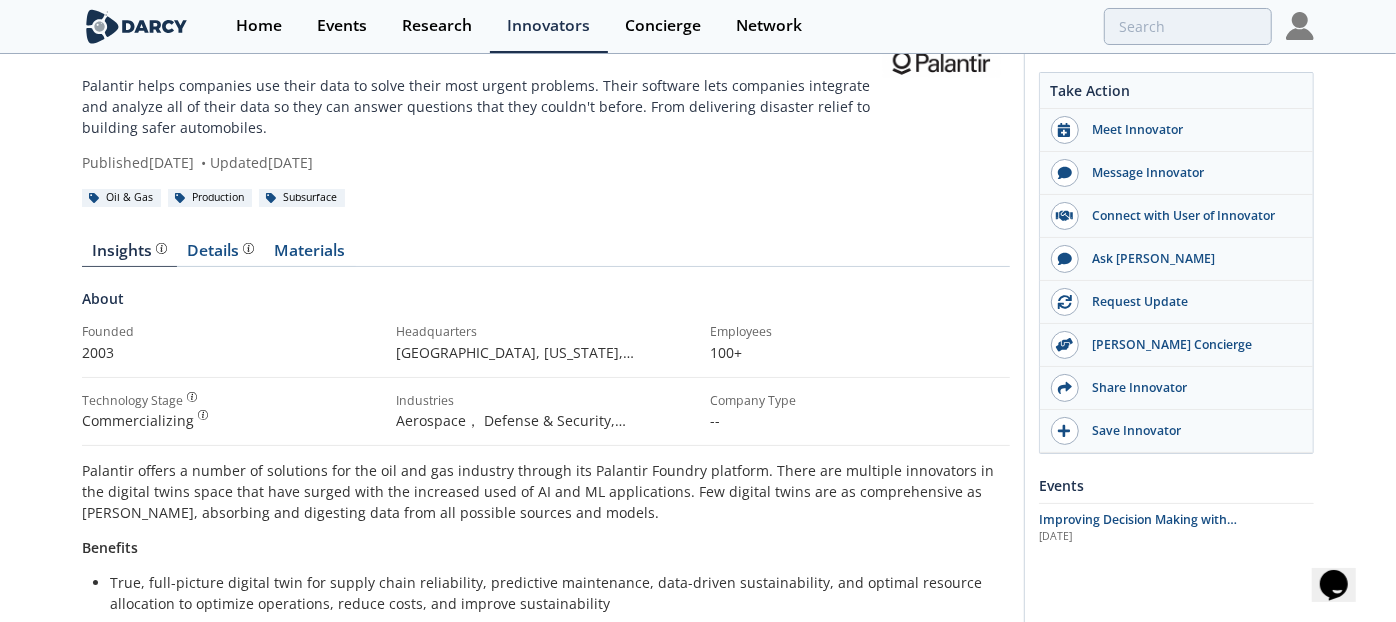 scroll, scrollTop: 0, scrollLeft: 0, axis: both 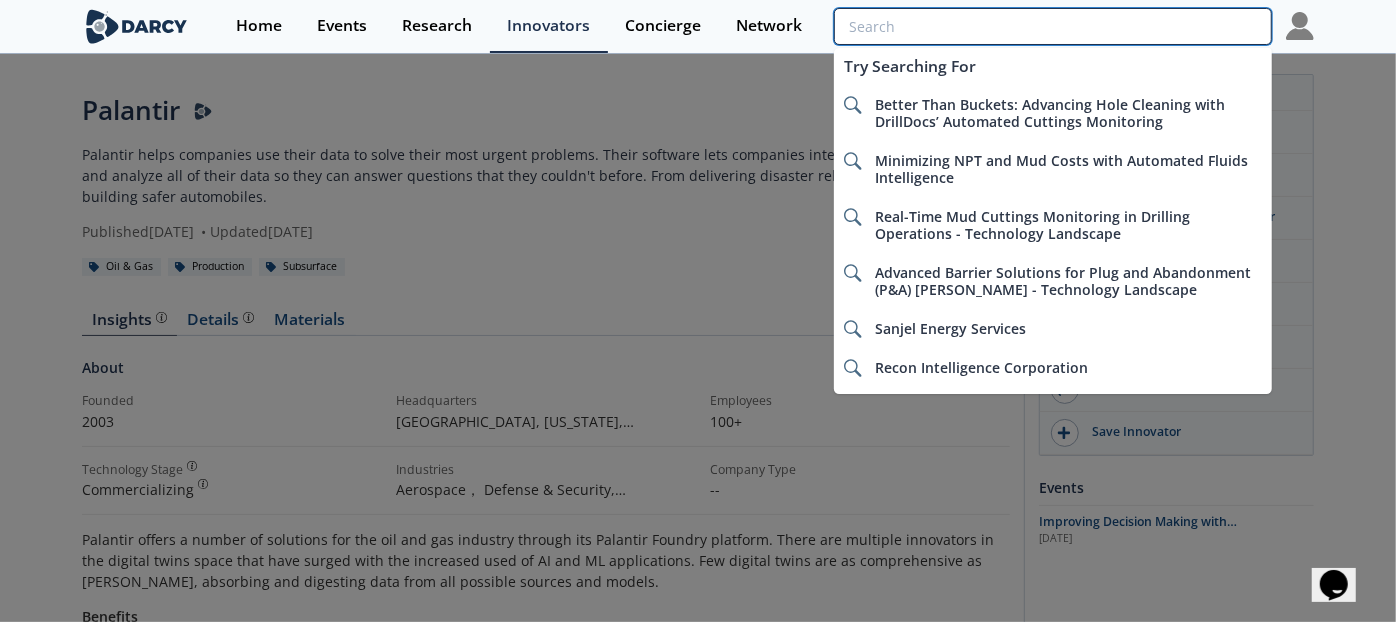click at bounding box center (1053, 26) 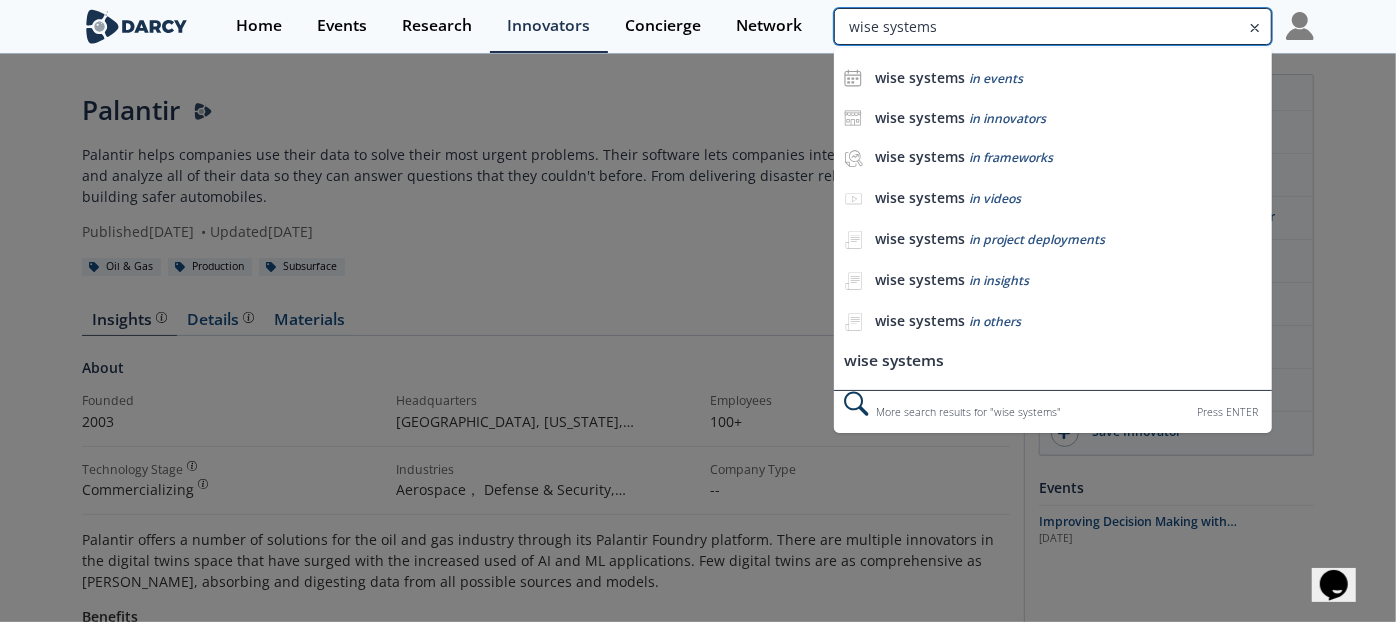 type on "wise systems" 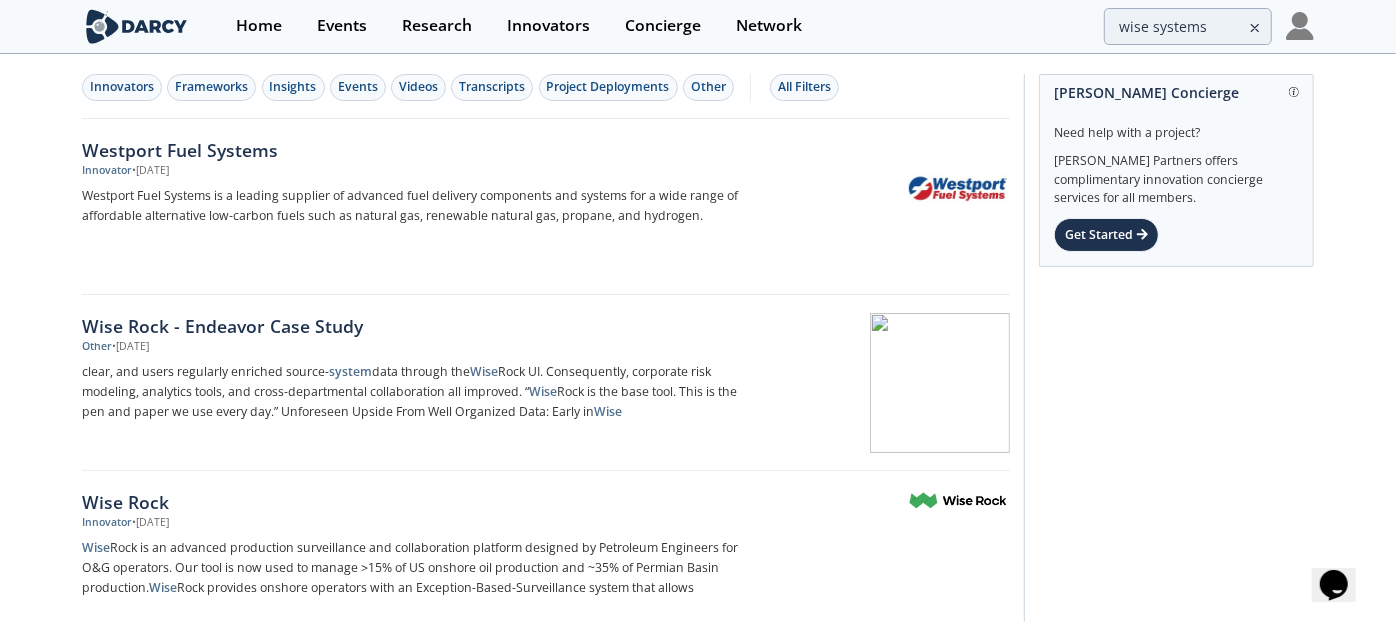 click on "Innovators
Frameworks
Insights
Events
Videos
Transcripts
Project Deployments
Other
All Filters
Westport Fuel Systems
Innovator
•  [DATE]
Westport Fuel Systems is a leading supplier of advanced fuel delivery components and systems for a wide range of affordable alternative low-carbon fuels such as natural gas, renewable natural gas, propane, and hydrogen." 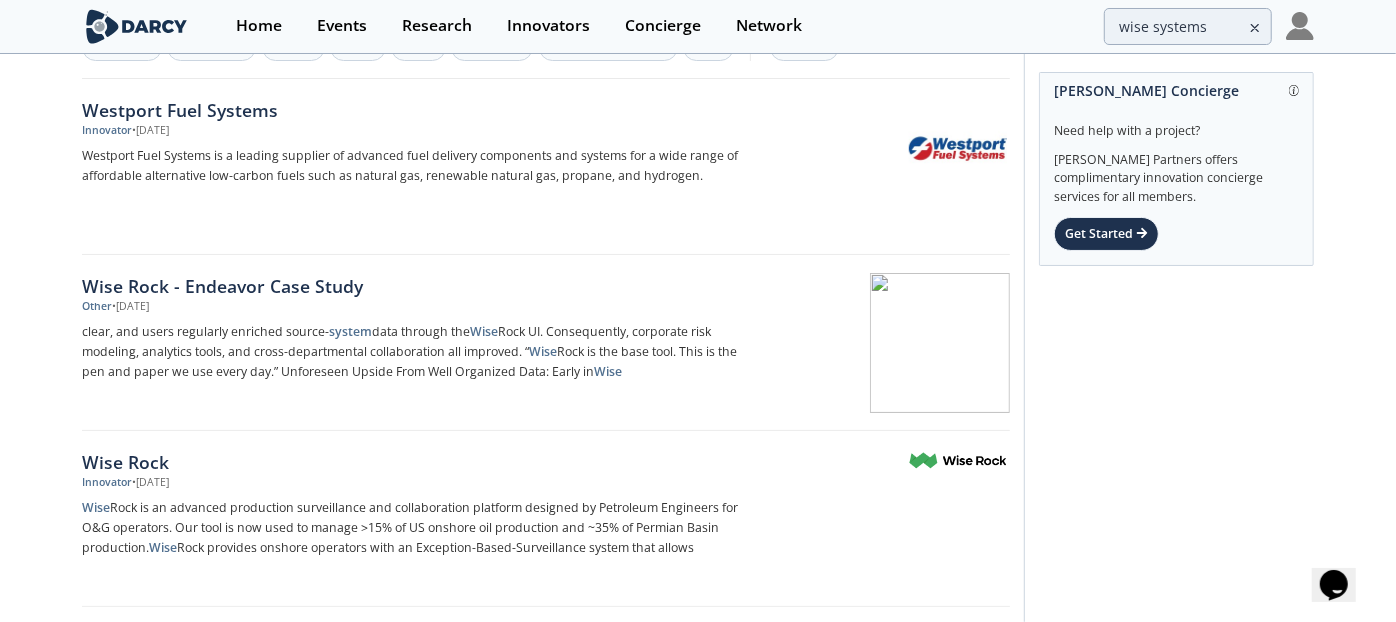 scroll, scrollTop: 0, scrollLeft: 0, axis: both 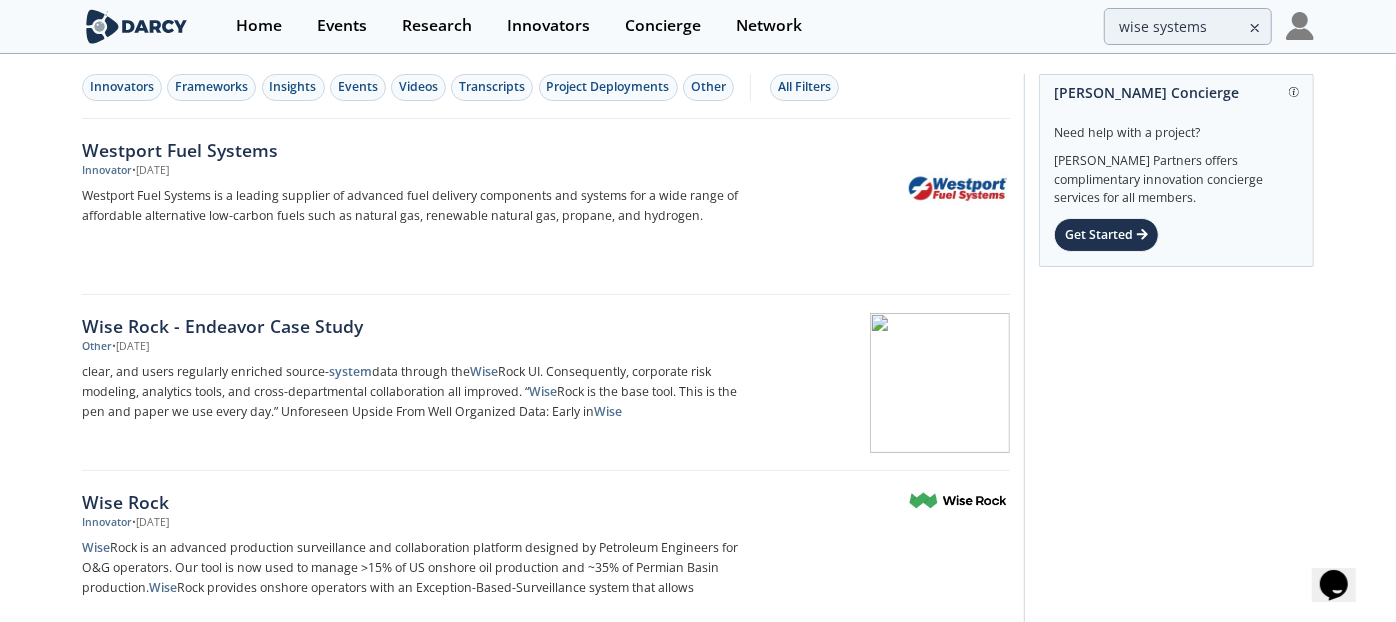 click 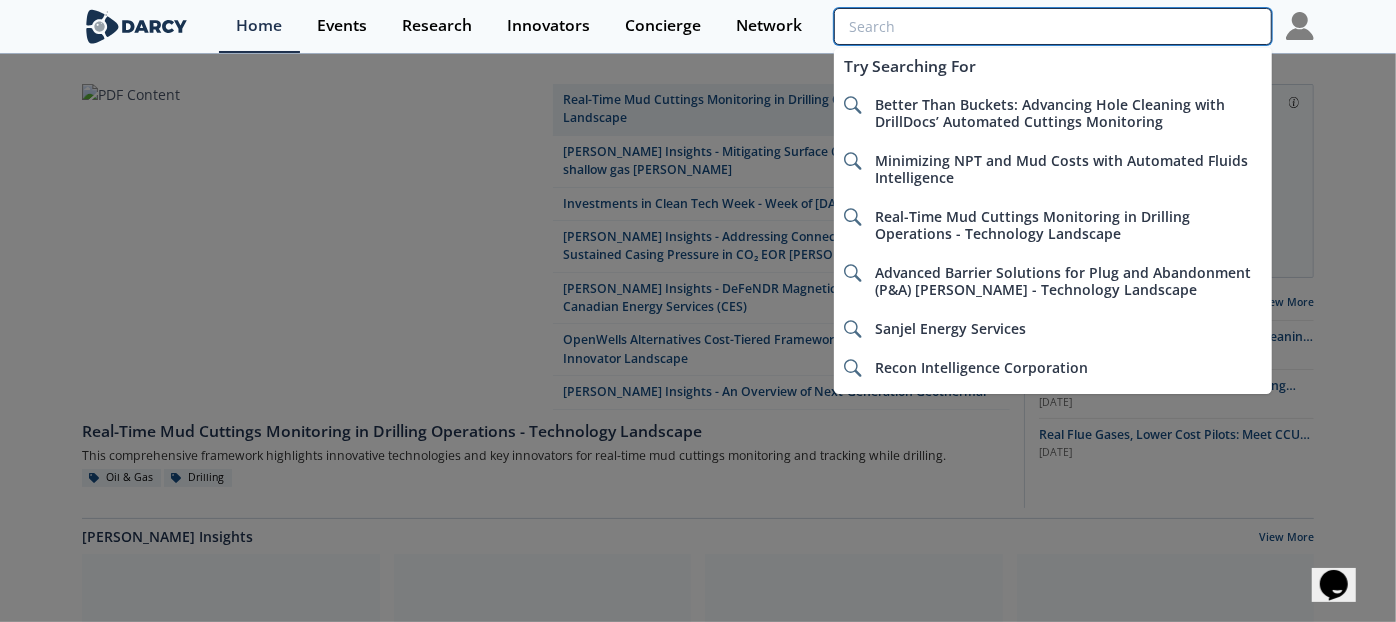 click at bounding box center (1053, 26) 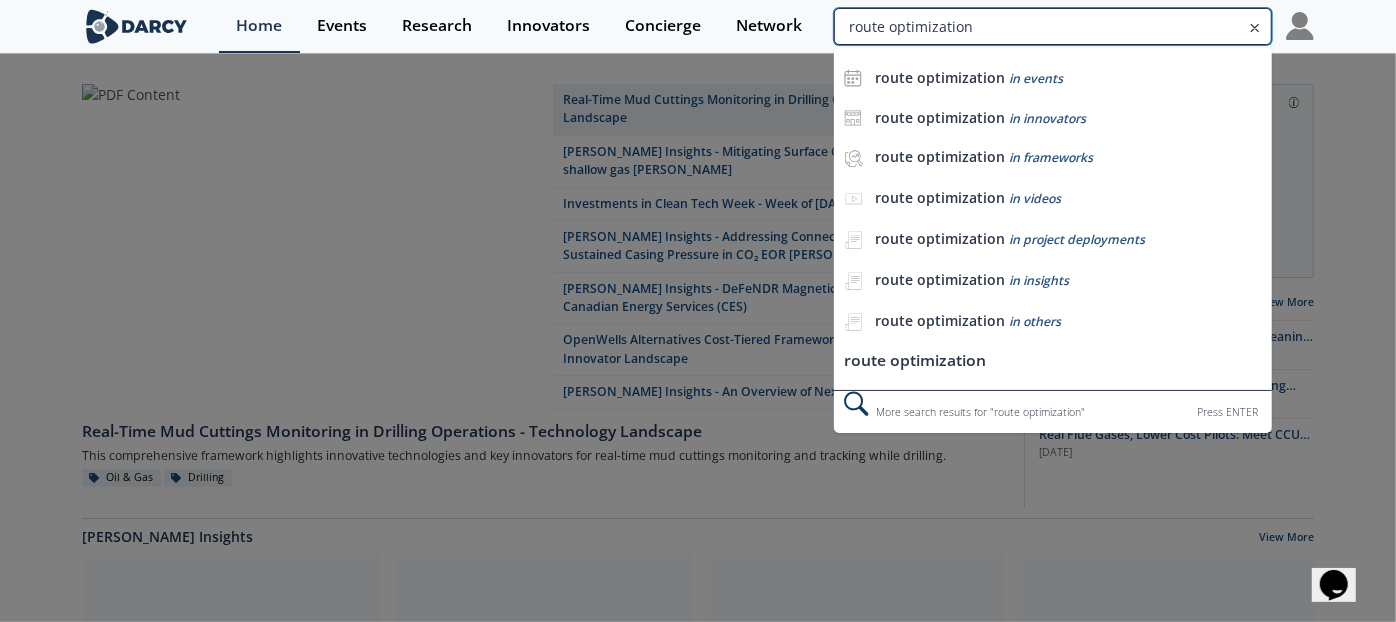 type on "route optimization" 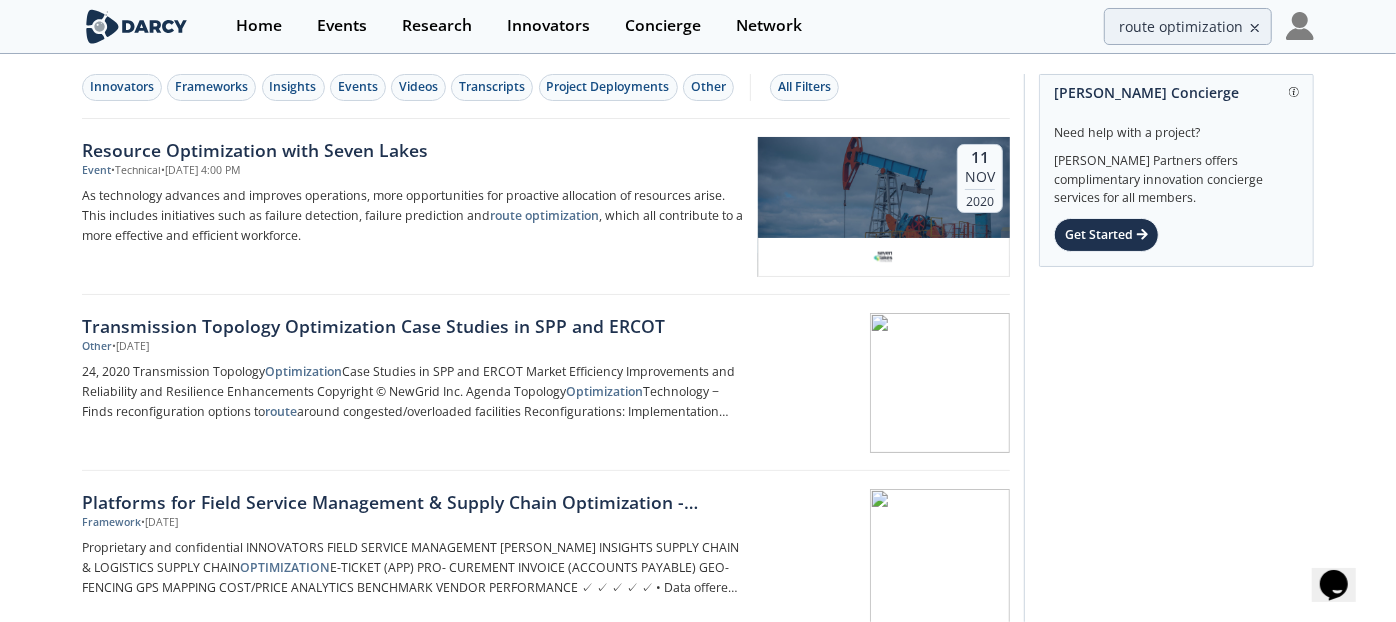 click on "Innovators
Frameworks
Insights
Events
Videos
Transcripts
Project Deployments
Other
All Filters
Resource Optimization with Seven Lakes
Event
•  Technical  •  [DATE] 4:00 PM
As technology advances and improves operations, more opportunities for proactive allocation of resources arise. This includes initiatives such as failure detection, failure prediction and  route   optimization" 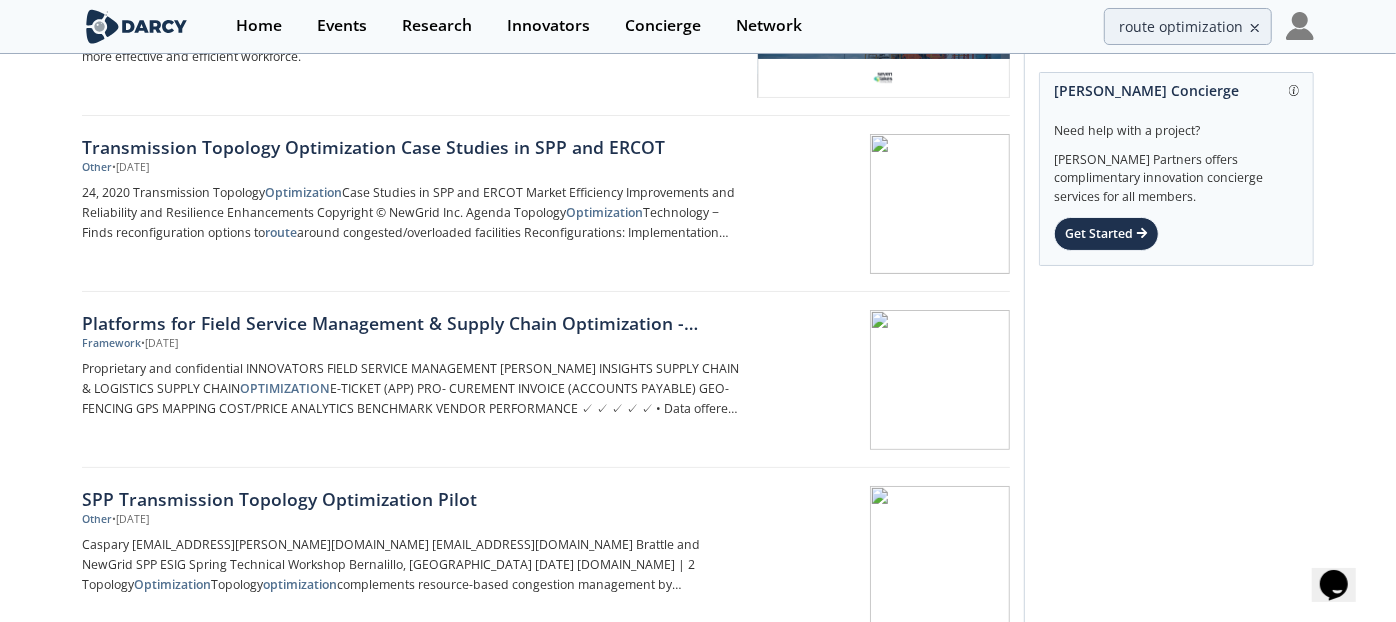 scroll, scrollTop: 222, scrollLeft: 0, axis: vertical 